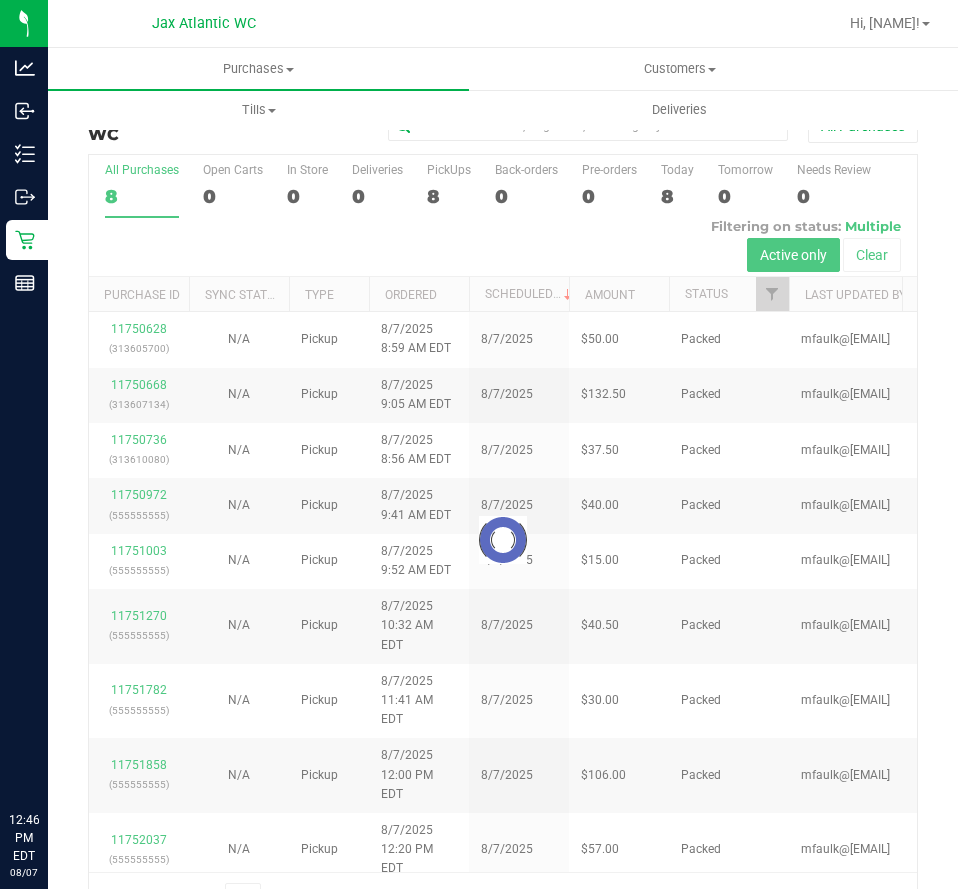 scroll, scrollTop: 0, scrollLeft: 0, axis: both 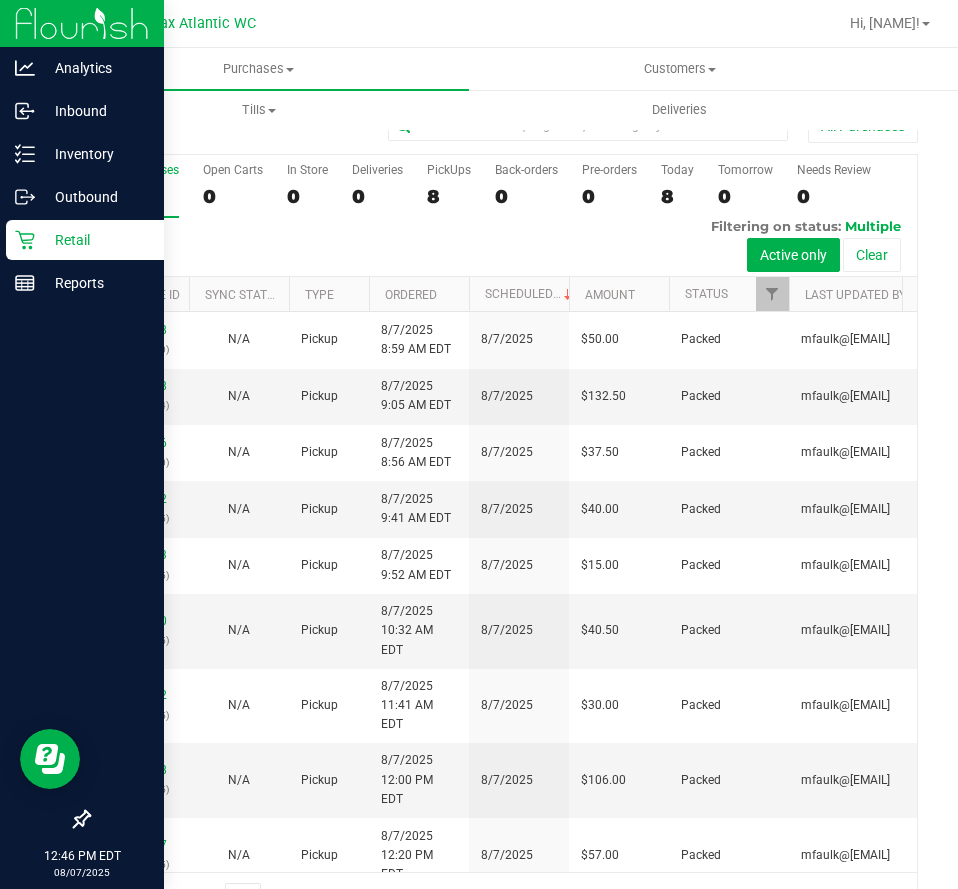 click 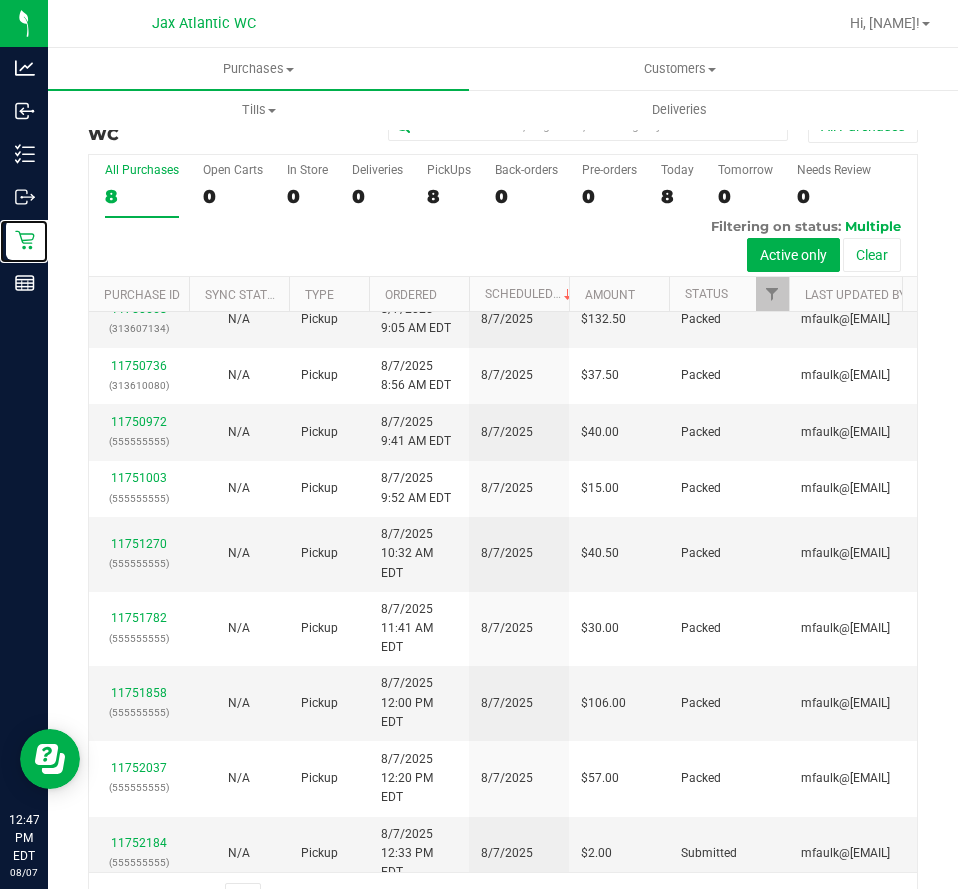 scroll, scrollTop: 0, scrollLeft: 0, axis: both 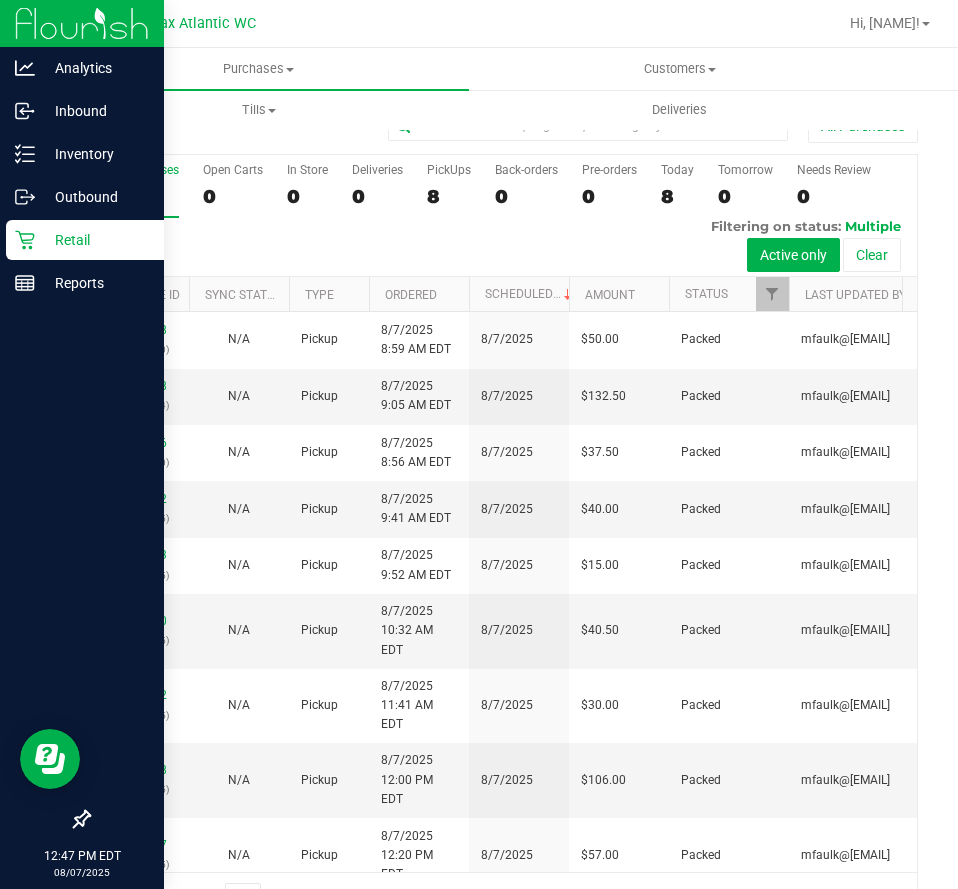 click 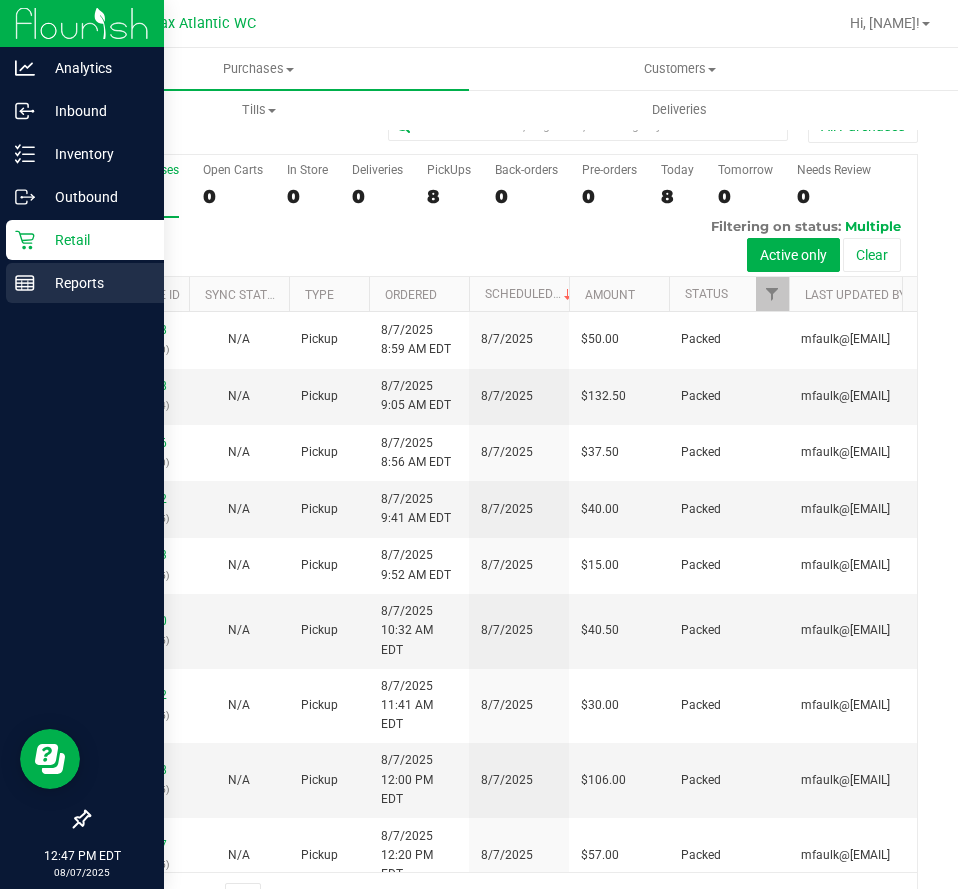 click 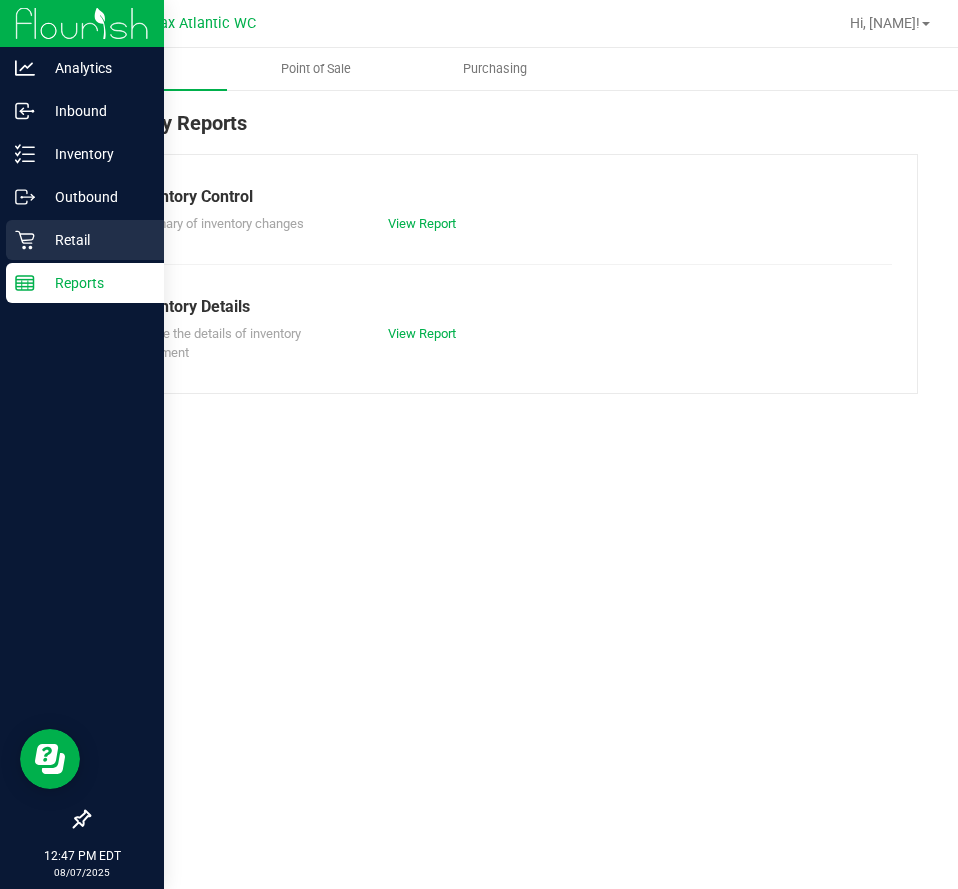 click on "Retail" at bounding box center (95, 240) 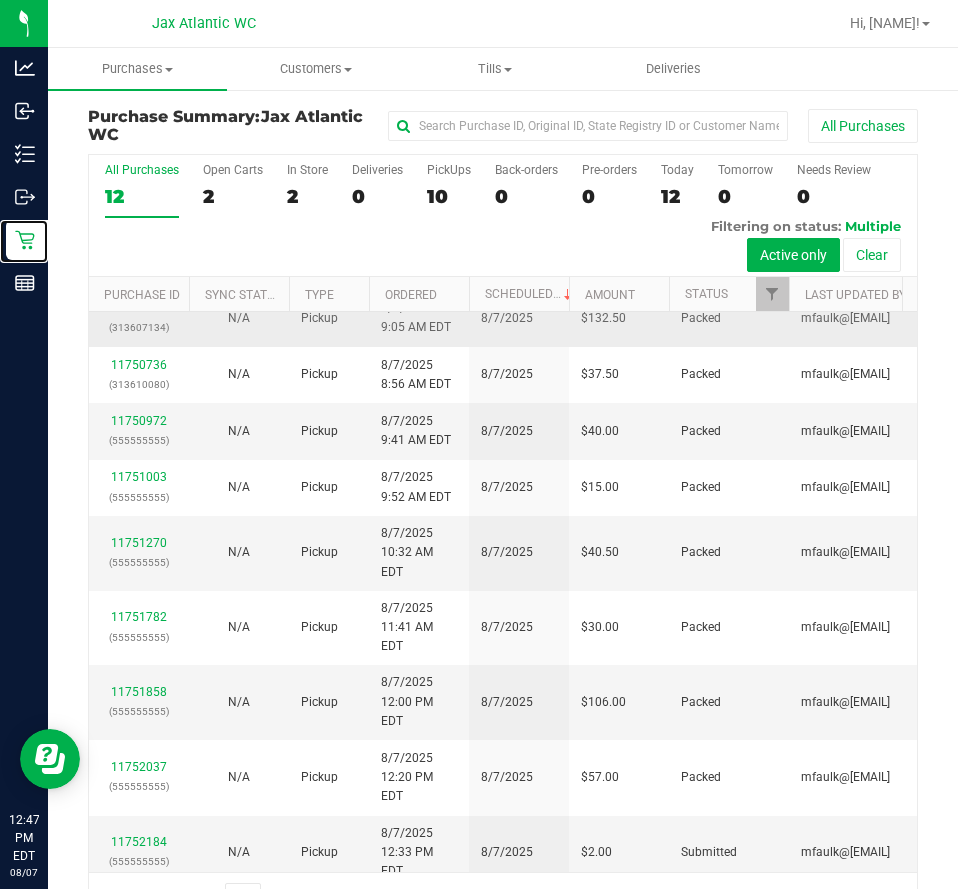 scroll, scrollTop: 0, scrollLeft: 0, axis: both 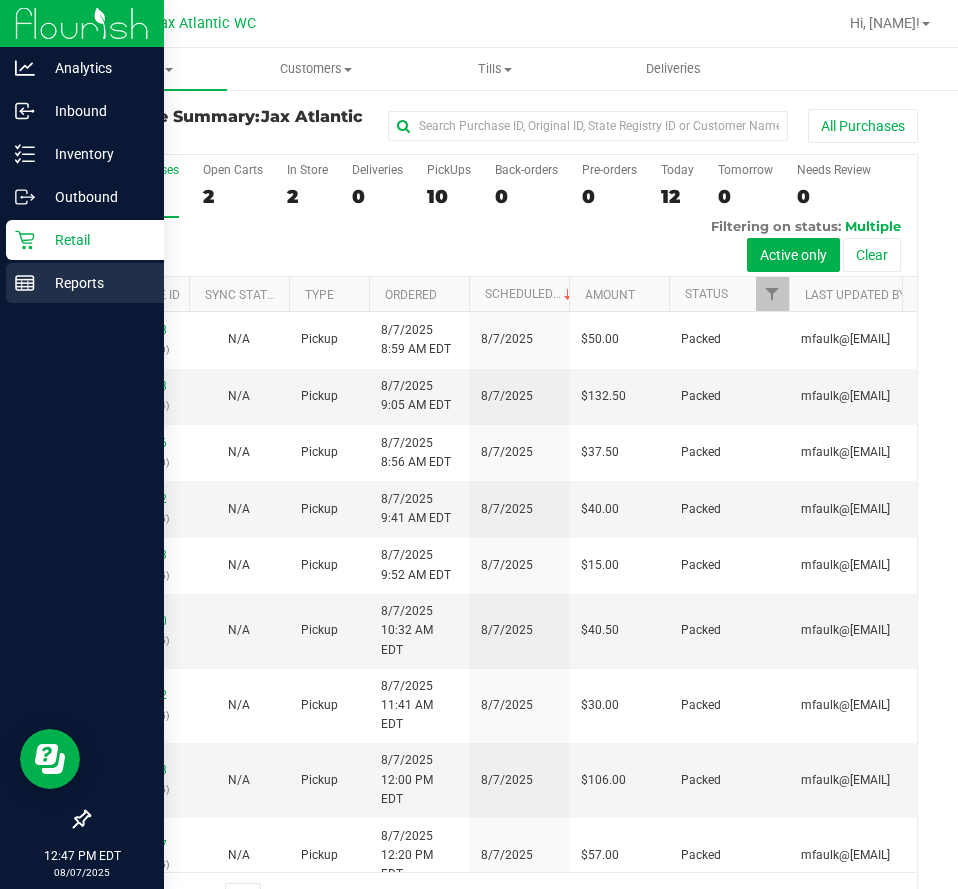 click 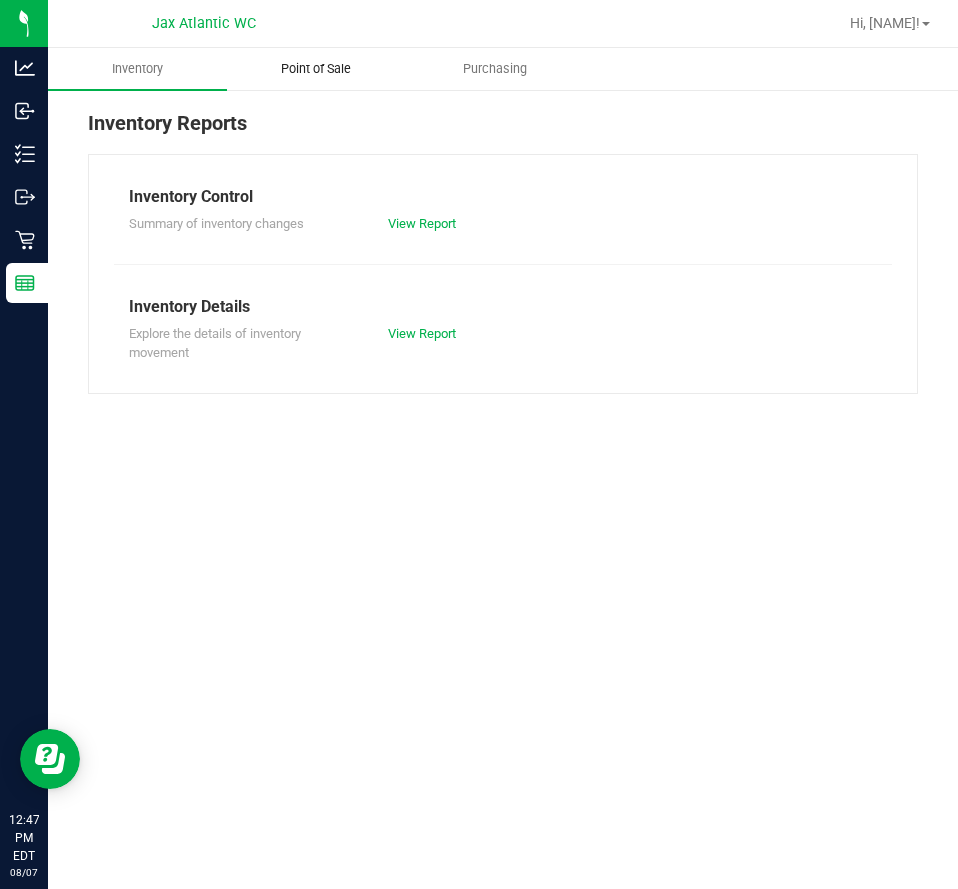 click on "Point of Sale" at bounding box center (316, 69) 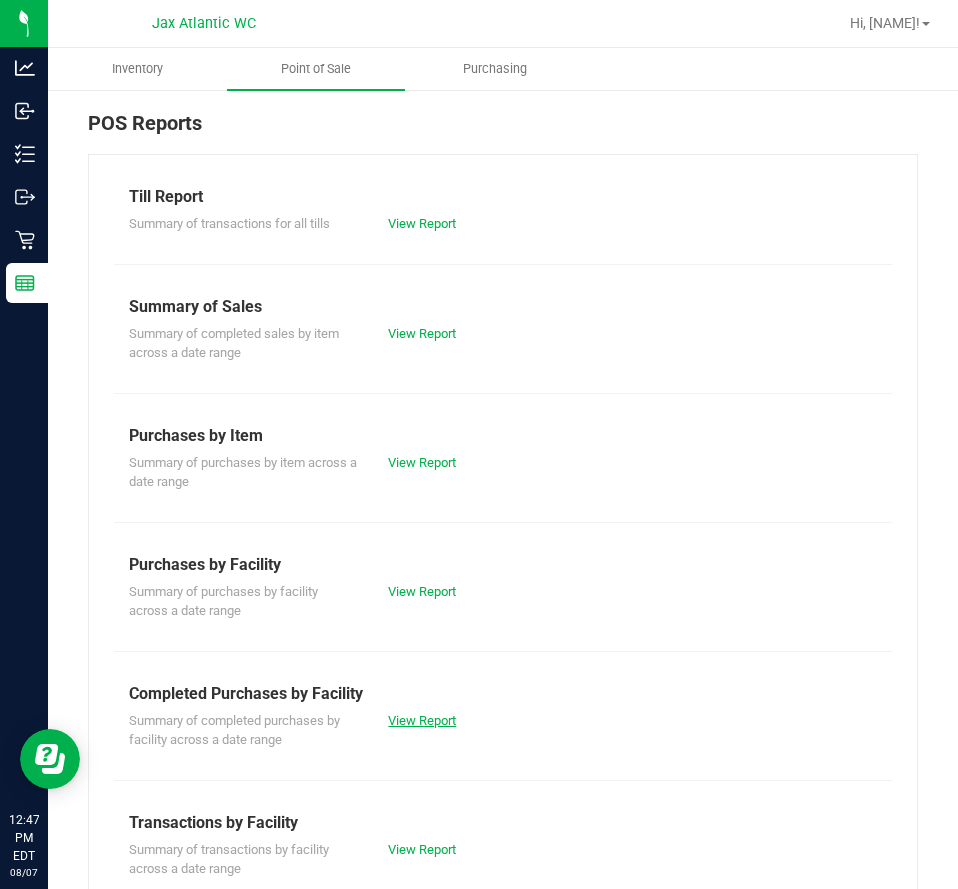 click on "View Report" at bounding box center [422, 720] 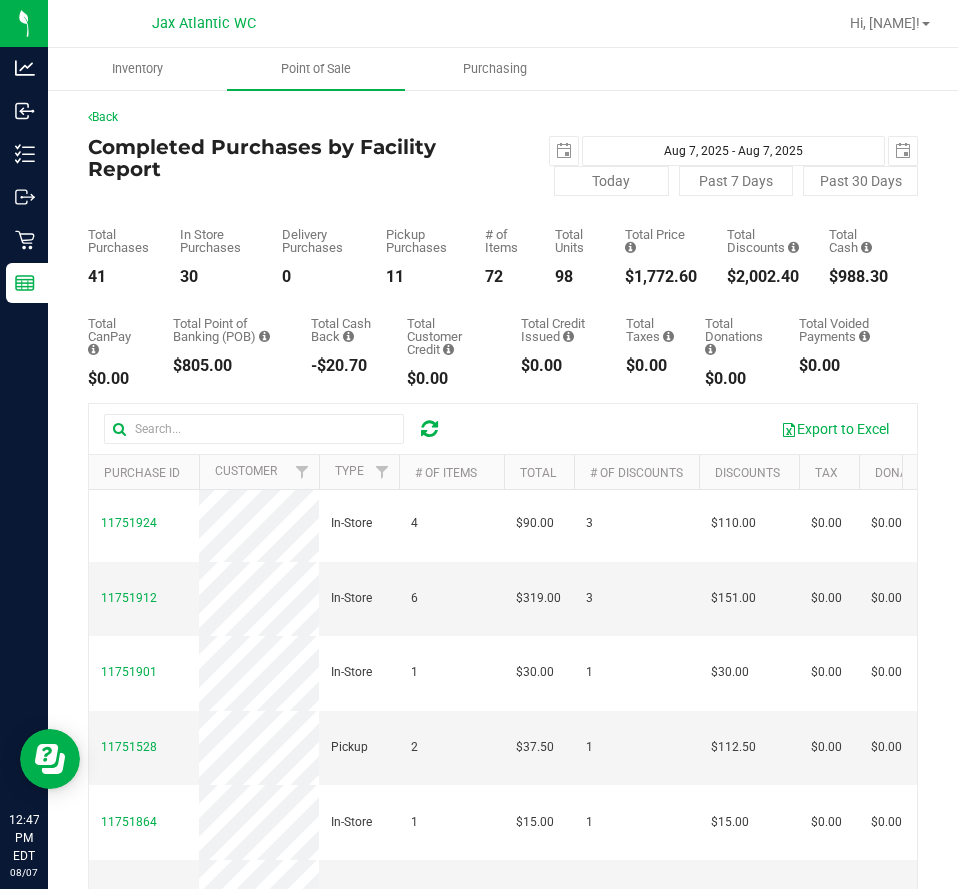 scroll, scrollTop: 0, scrollLeft: 0, axis: both 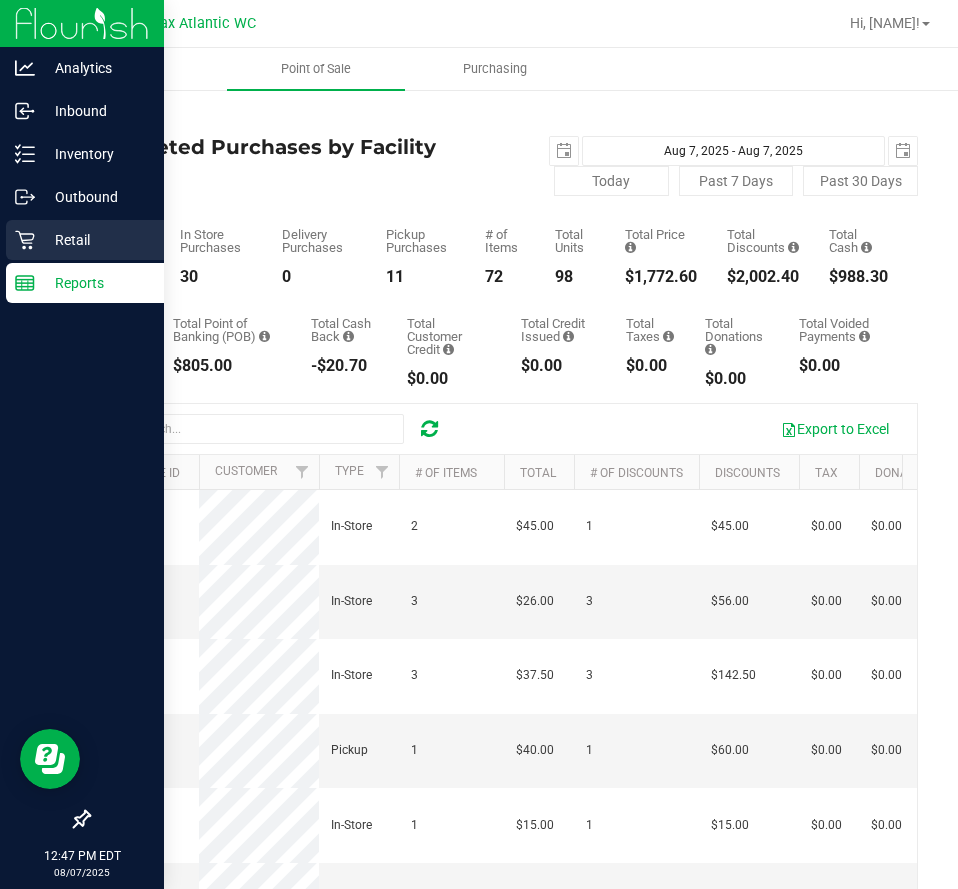 click 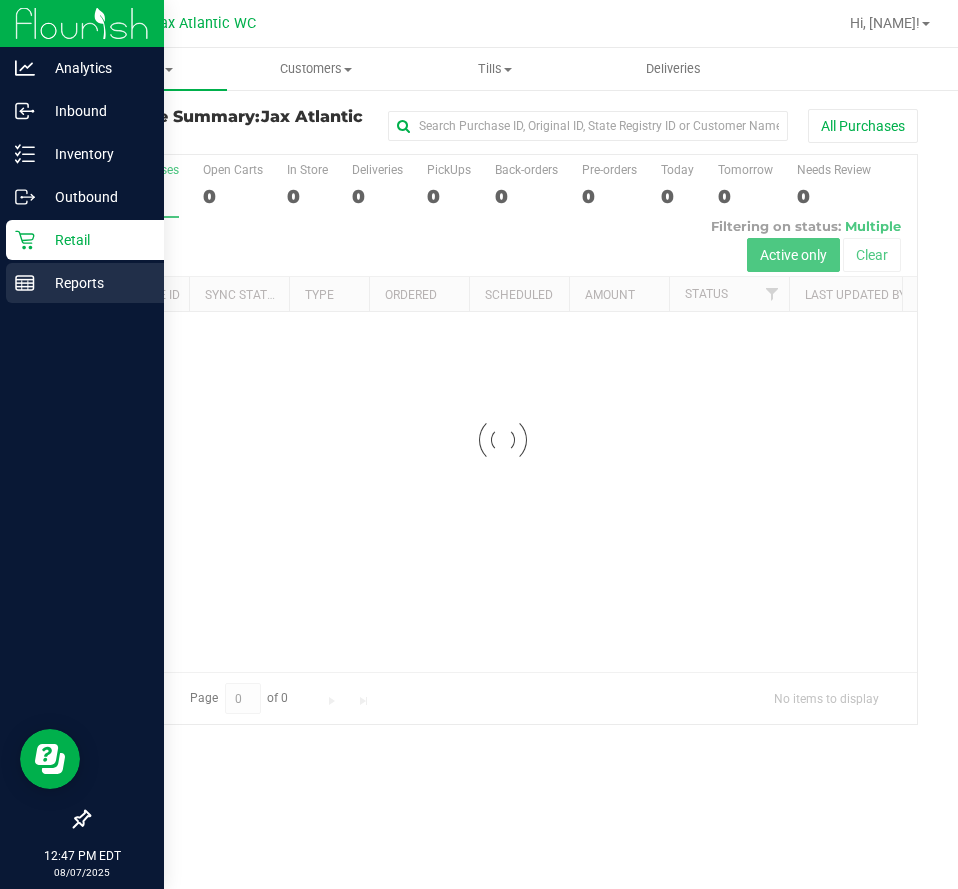 click 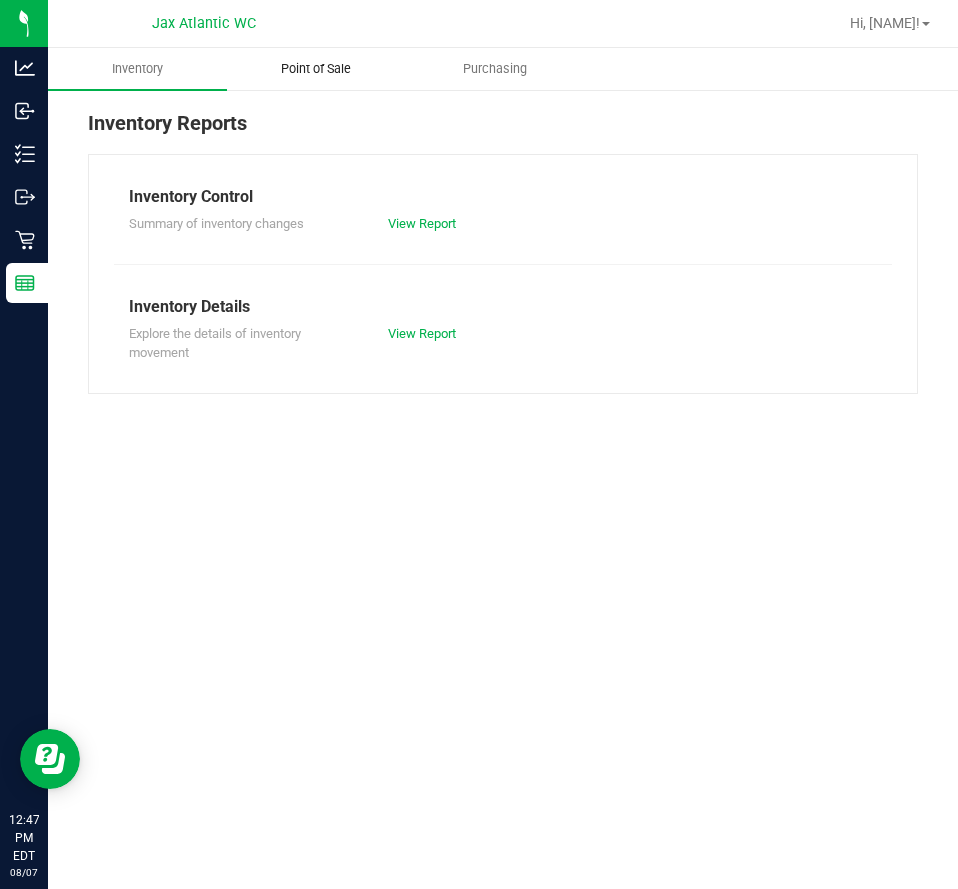 click on "Point of Sale" at bounding box center (316, 69) 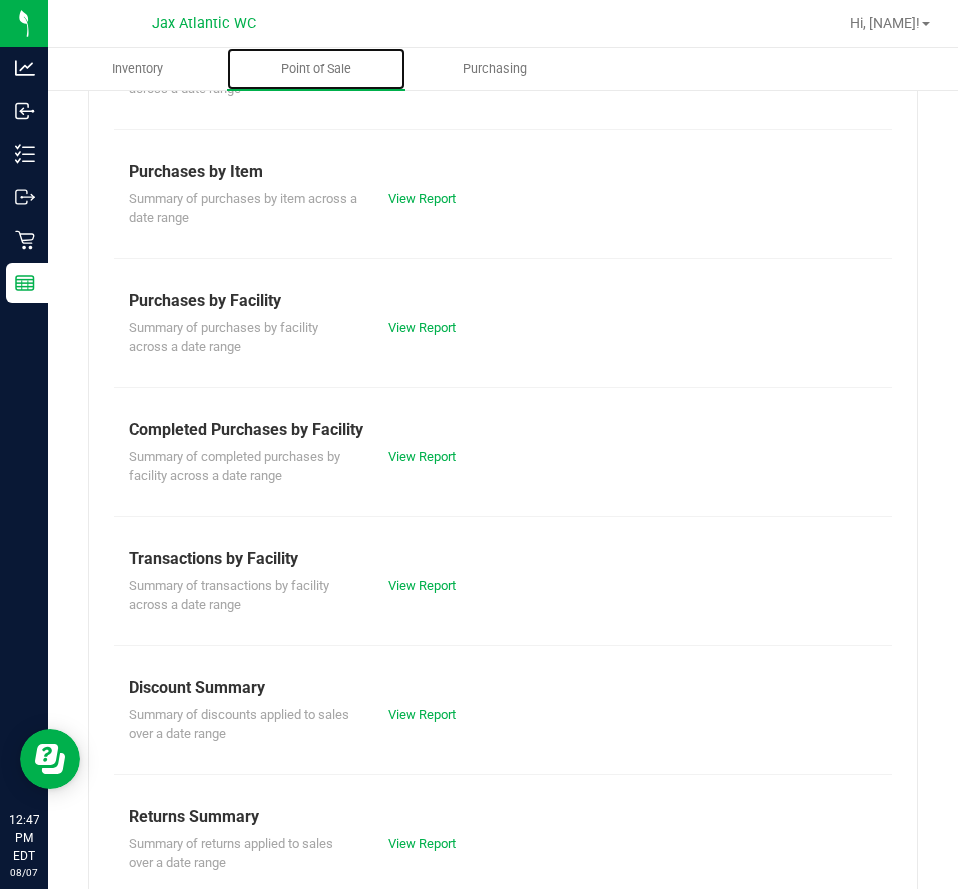 scroll, scrollTop: 299, scrollLeft: 0, axis: vertical 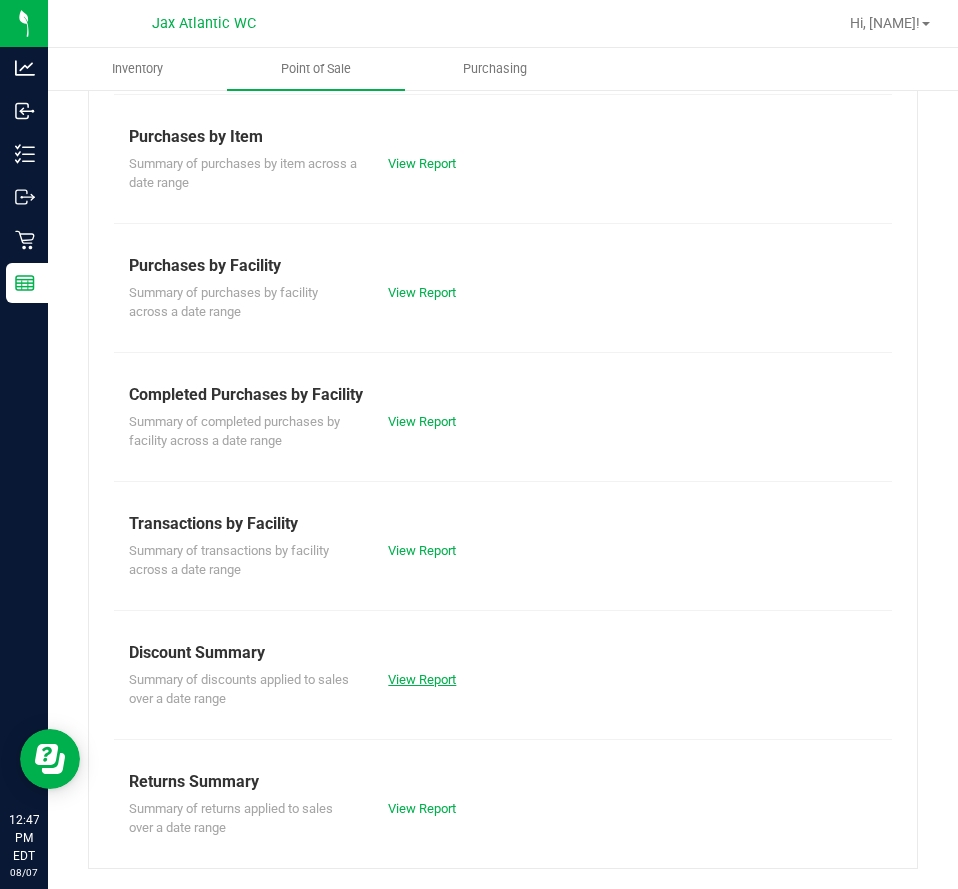 click on "View Report" at bounding box center [422, 679] 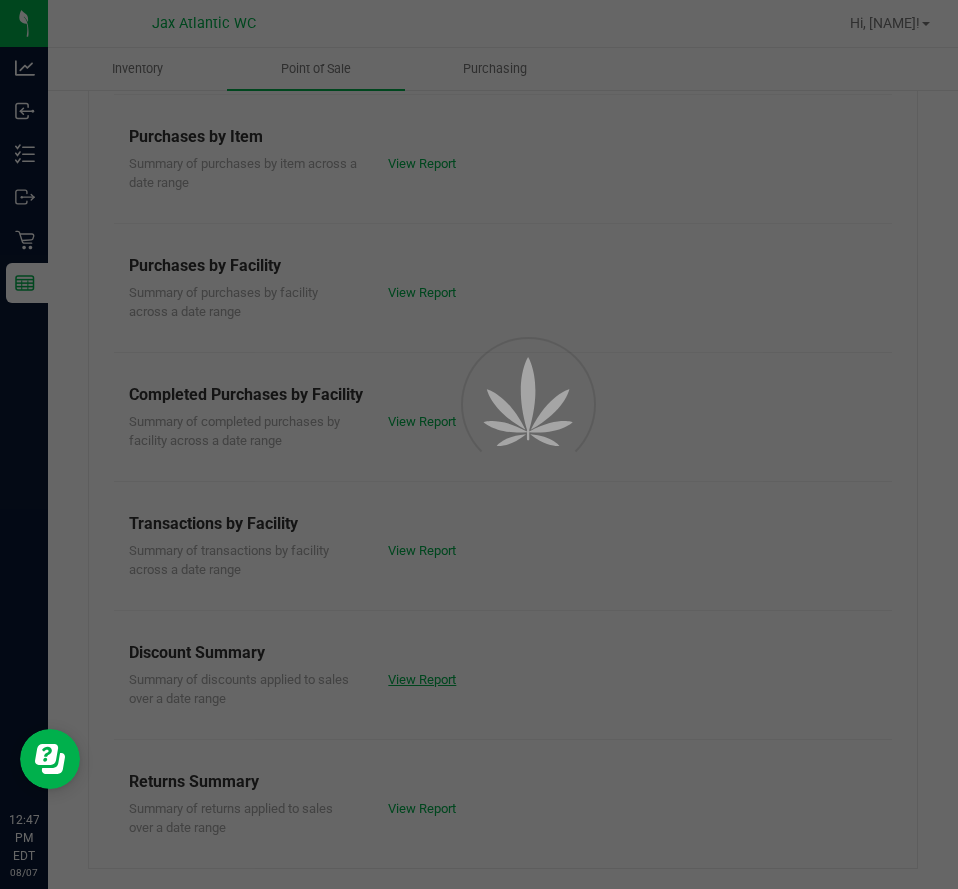 scroll, scrollTop: 0, scrollLeft: 0, axis: both 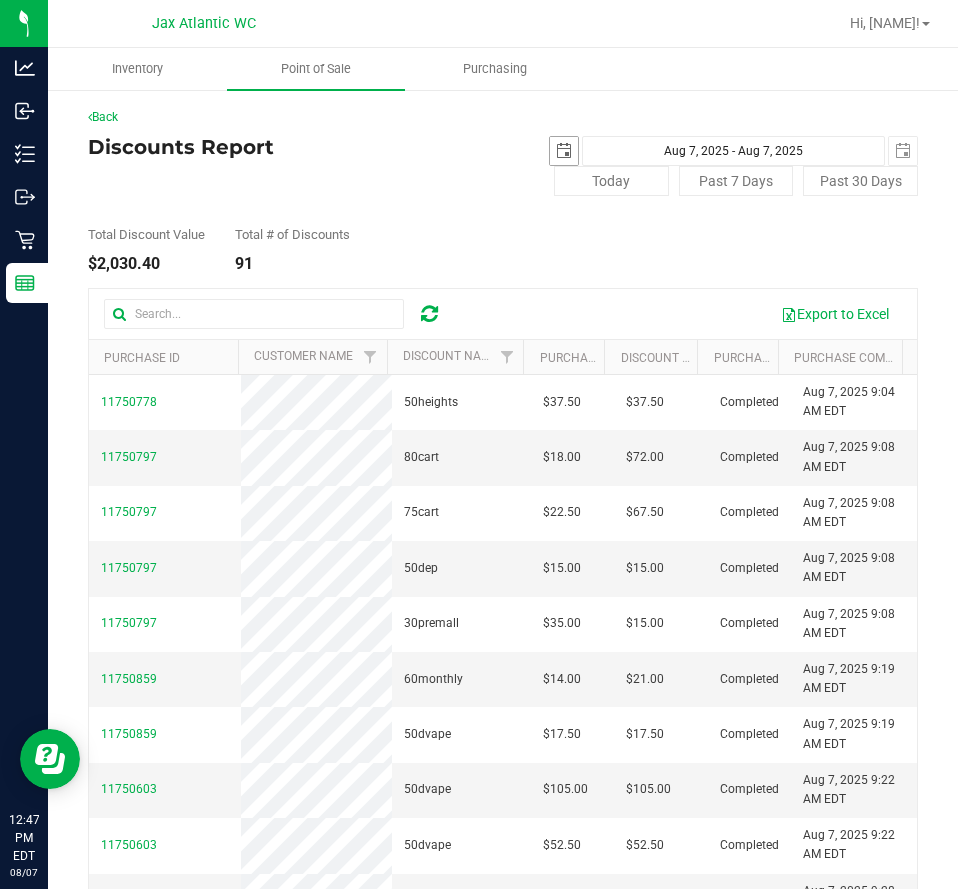 click at bounding box center (564, 151) 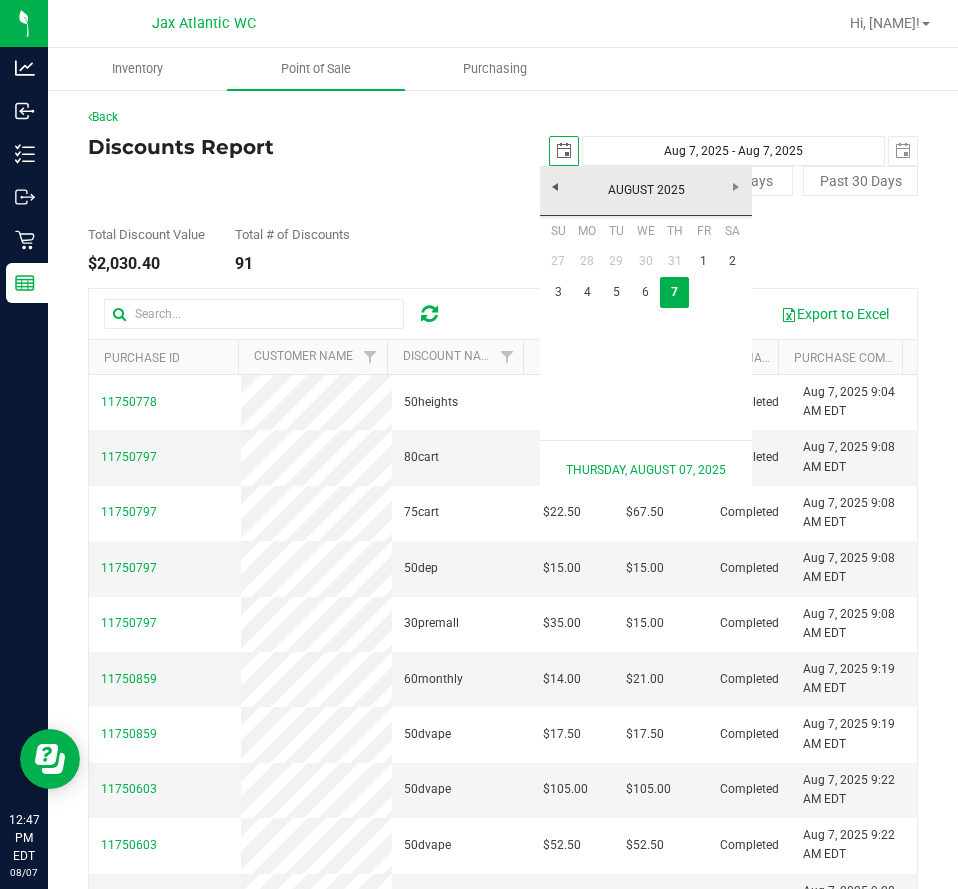 scroll, scrollTop: 0, scrollLeft: 50, axis: horizontal 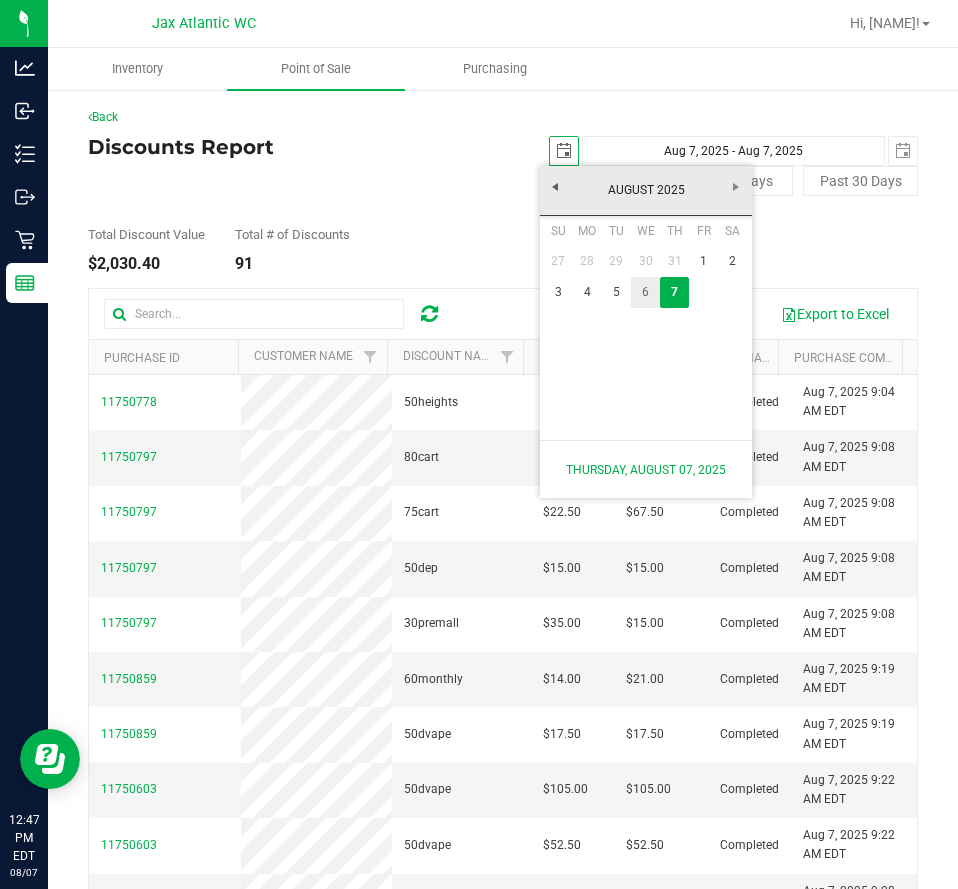 click on "6" at bounding box center [645, 292] 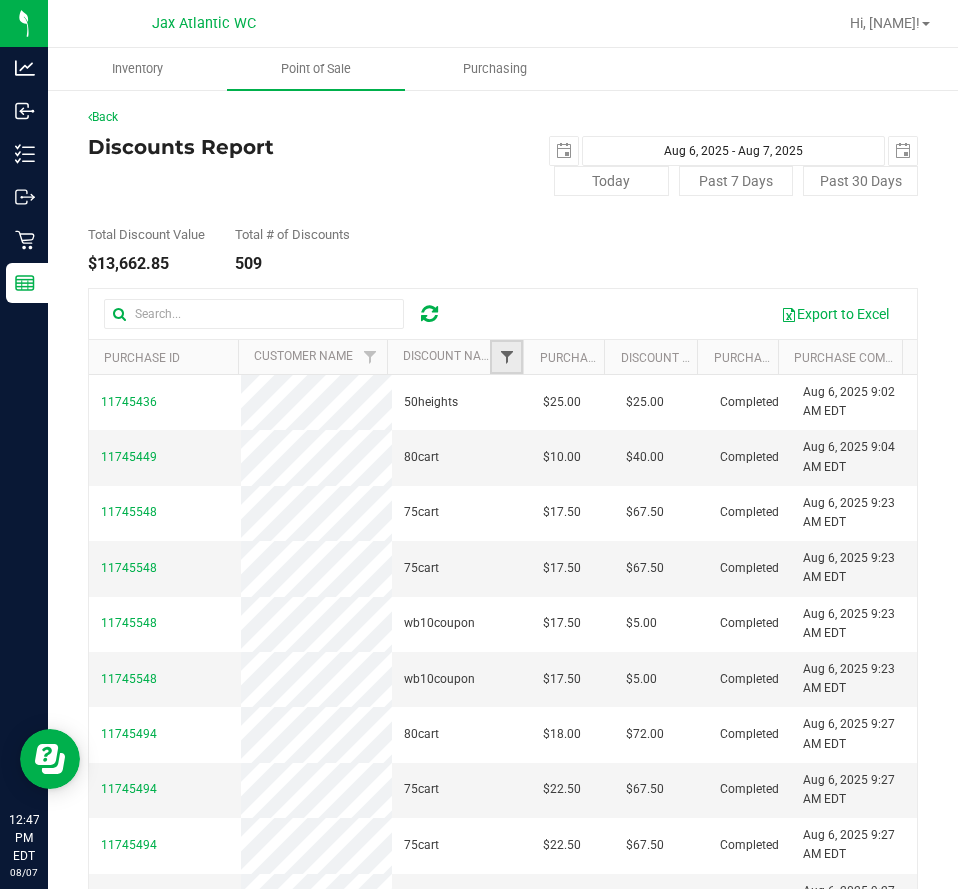 scroll, scrollTop: 0, scrollLeft: 0, axis: both 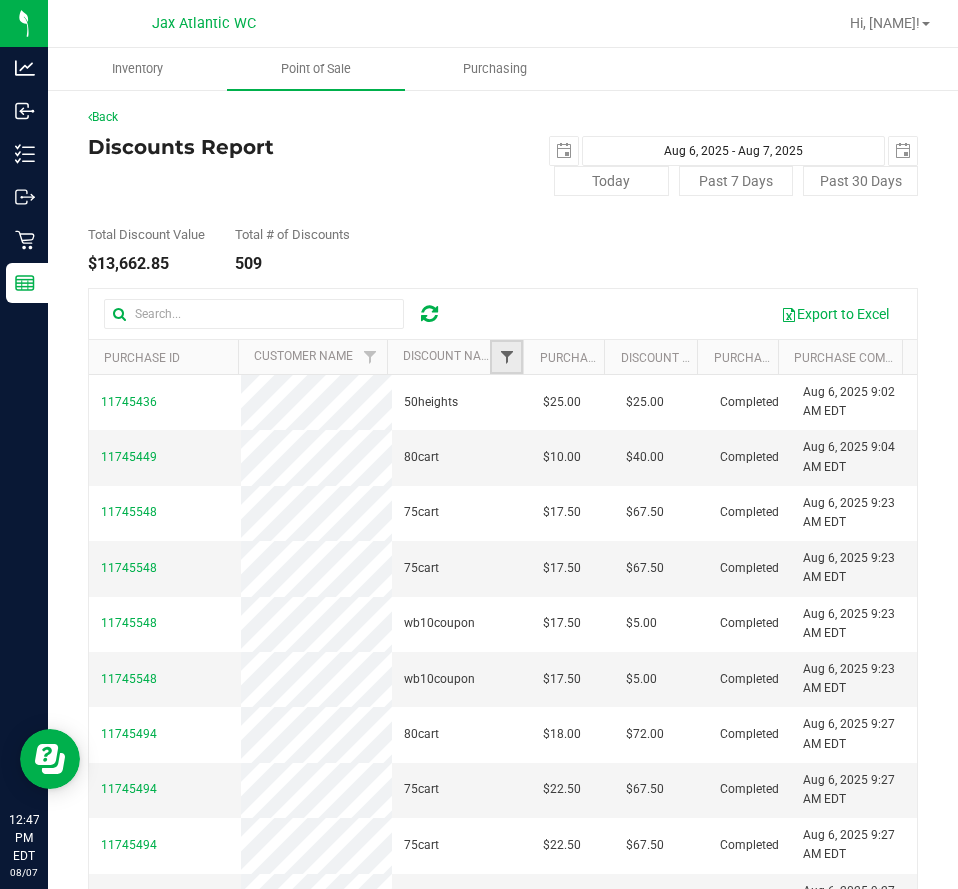 click at bounding box center (507, 357) 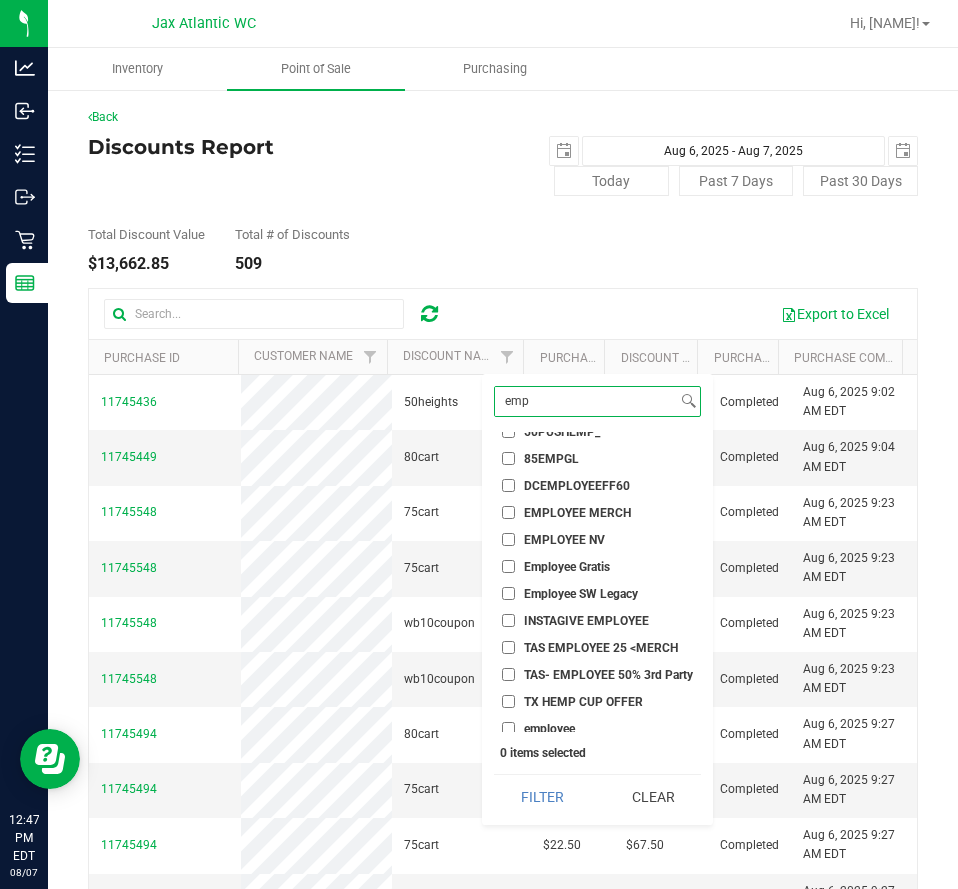 scroll, scrollTop: 105, scrollLeft: 0, axis: vertical 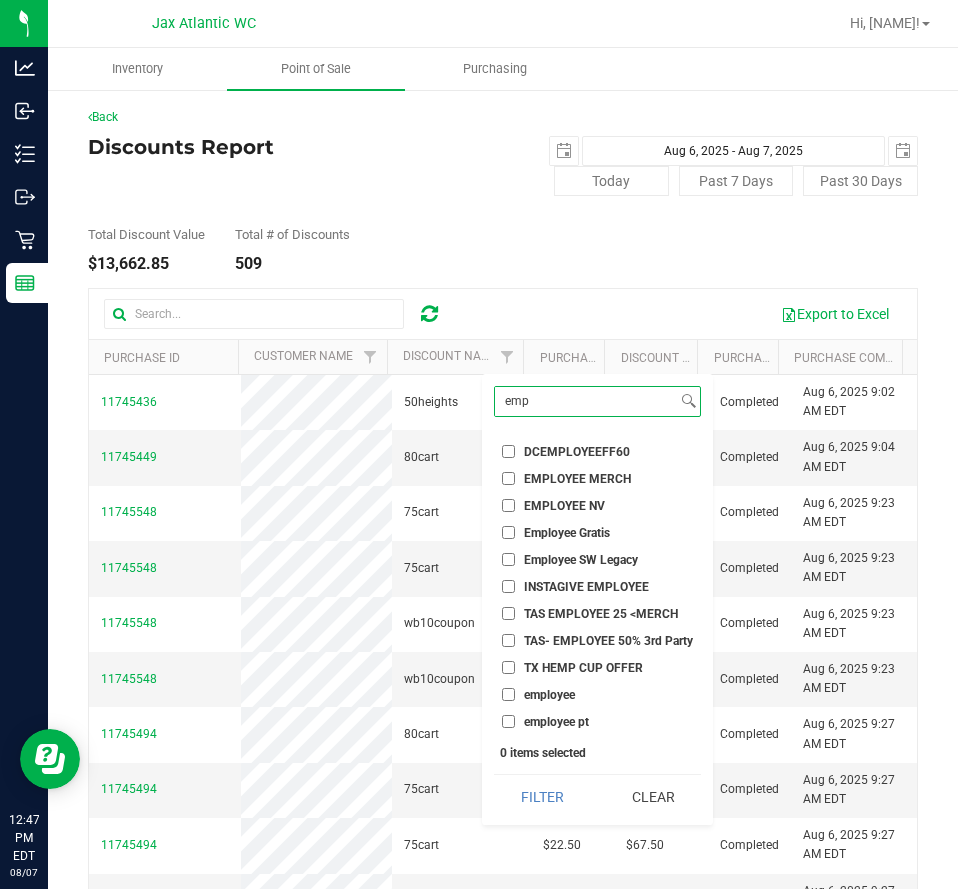 type on "emp" 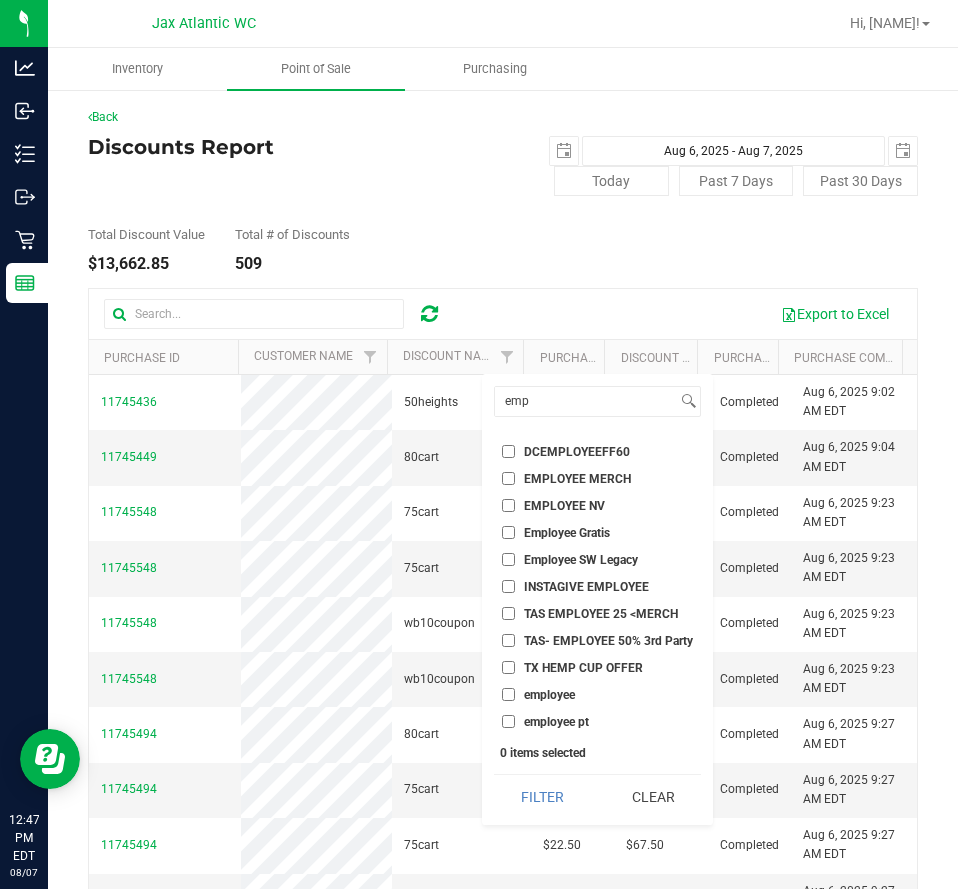 click on "employee" at bounding box center [508, 694] 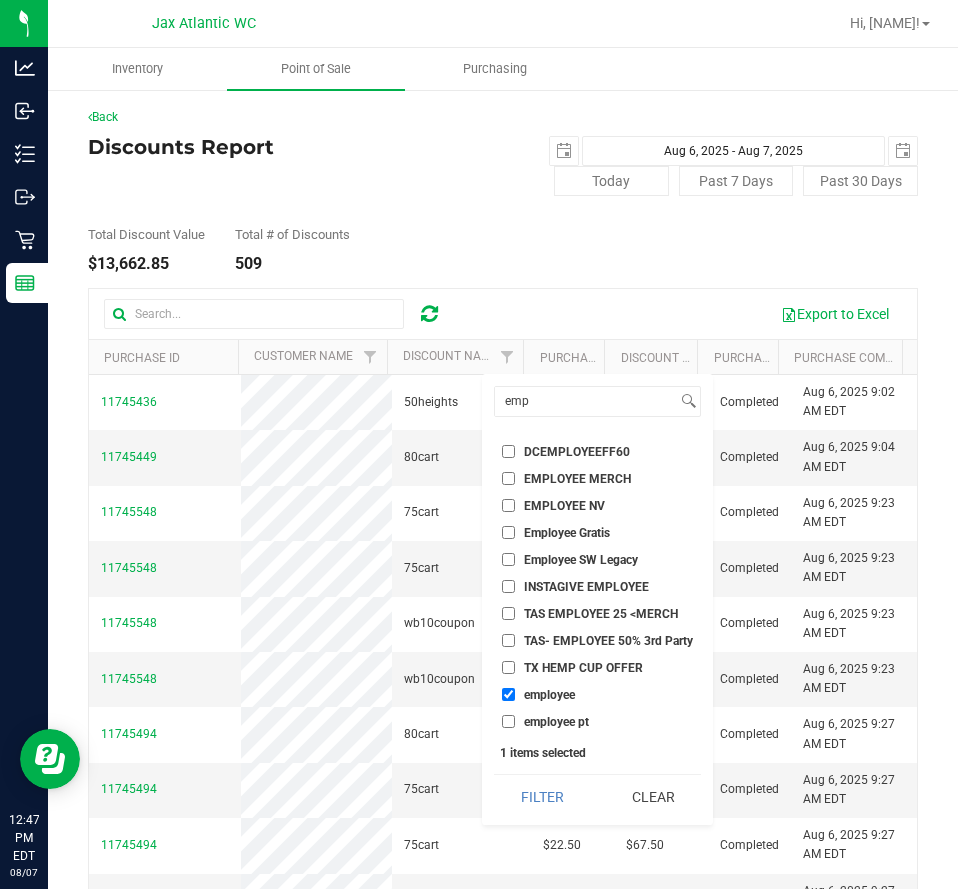 click on "employee pt" at bounding box center (508, 721) 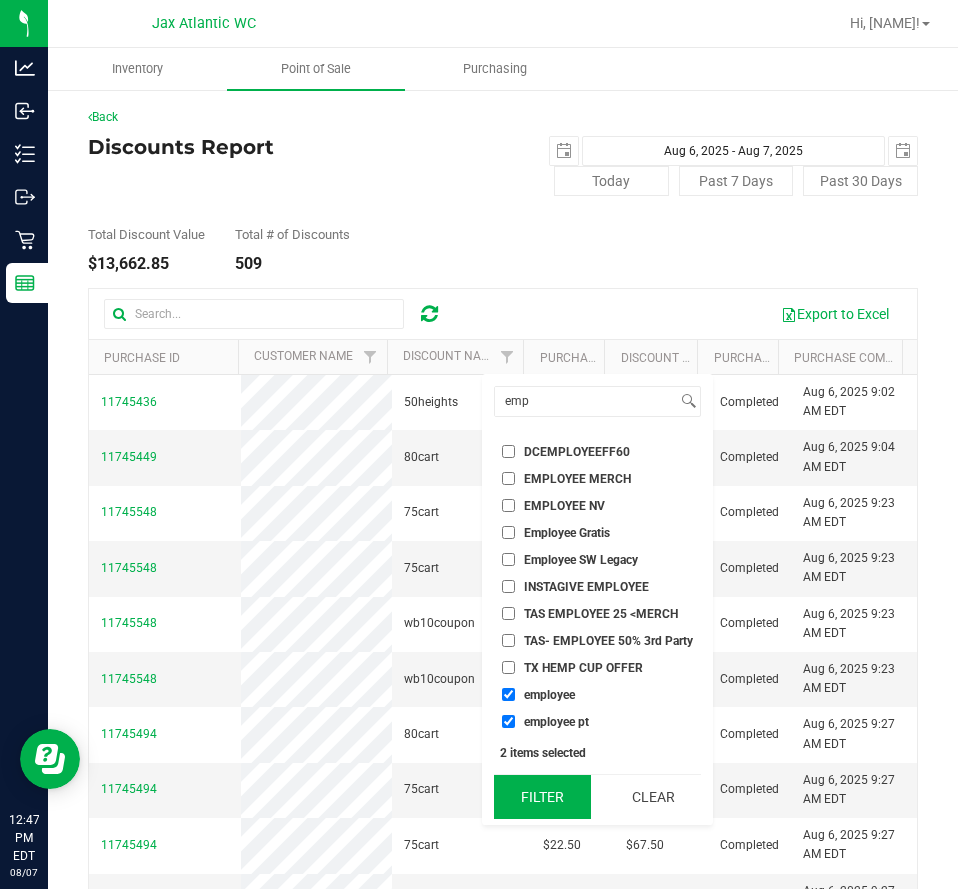 click on "Filter" at bounding box center [542, 797] 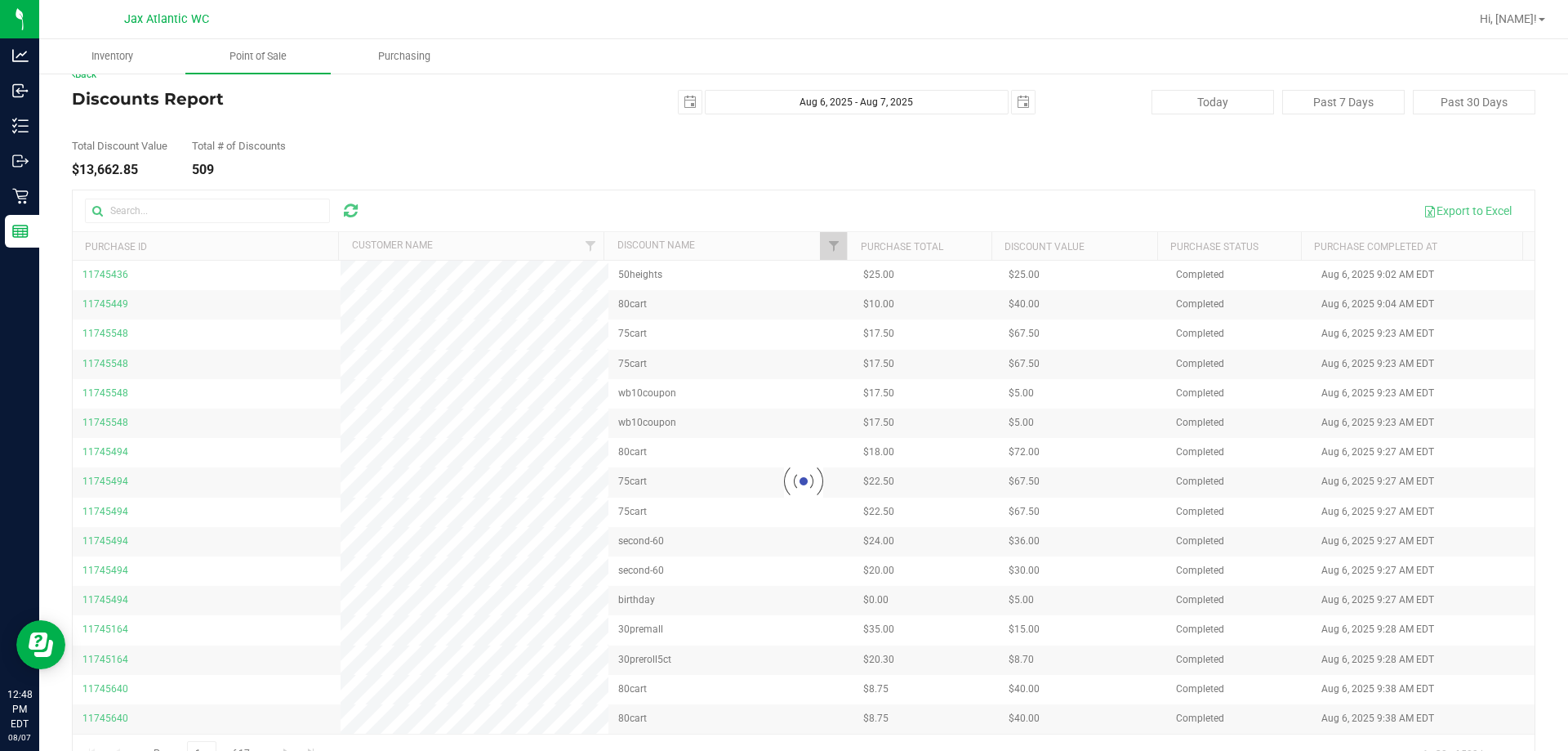 scroll, scrollTop: 0, scrollLeft: 0, axis: both 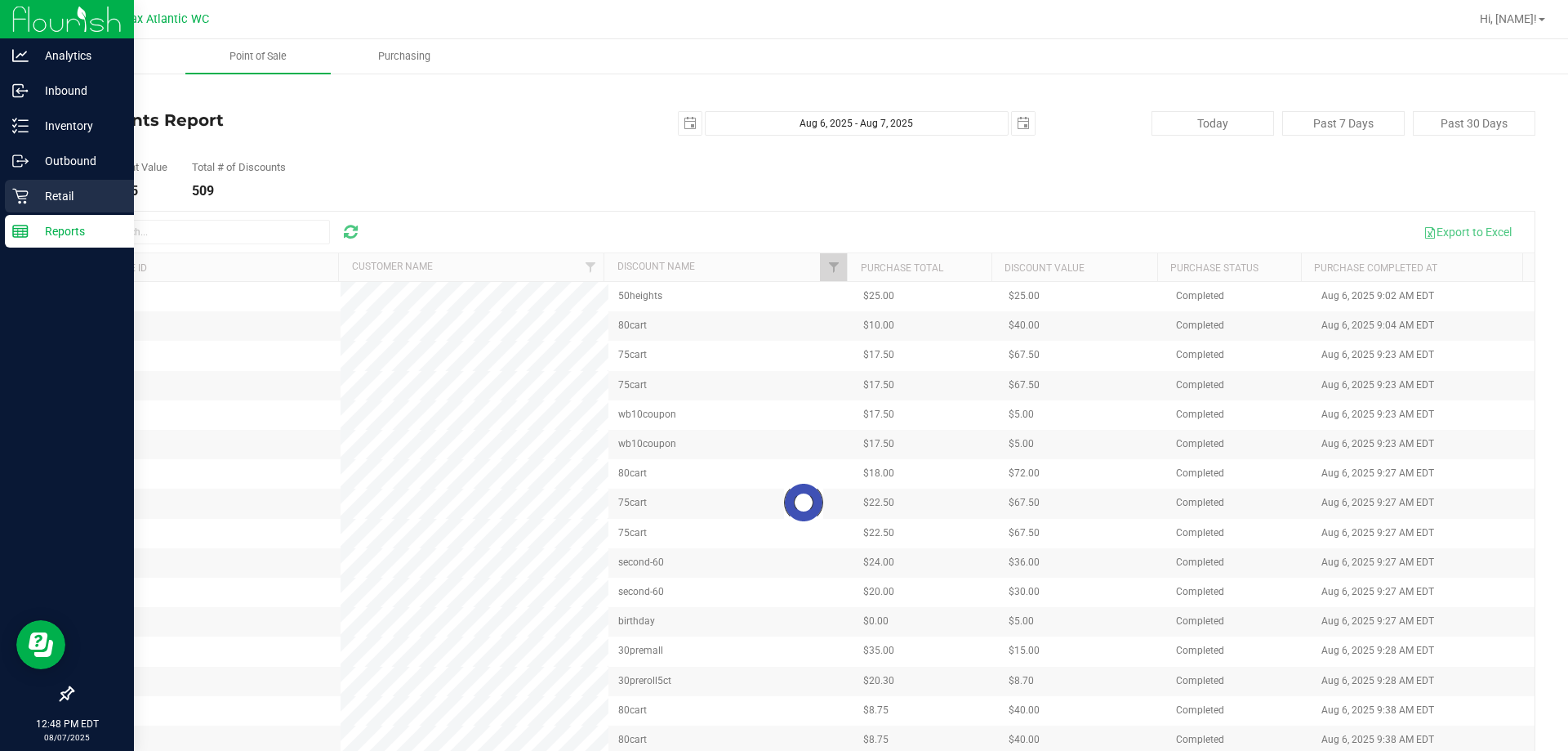click on "Retail" at bounding box center (78, 196) 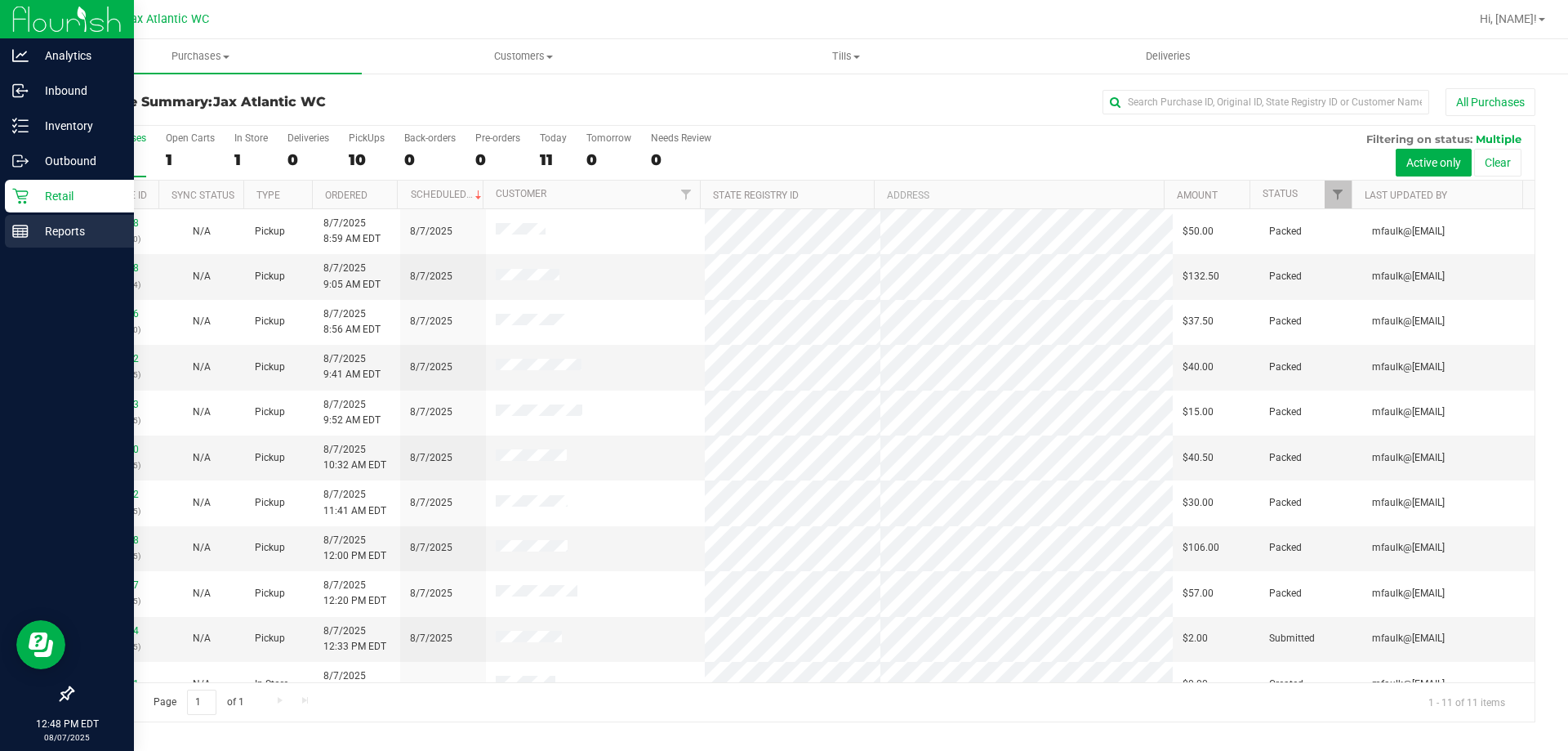 click 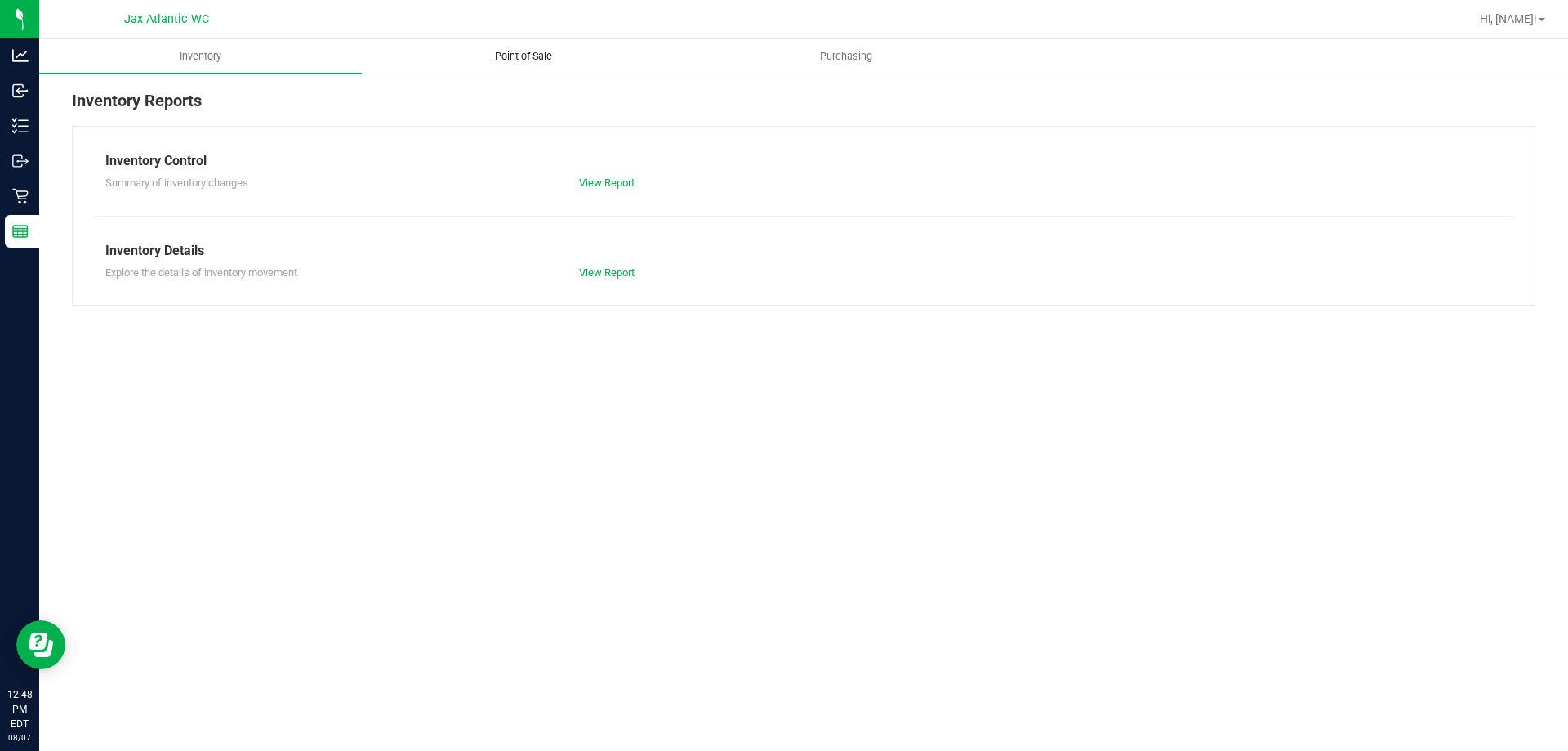 click on "Point of Sale" at bounding box center (523, 56) 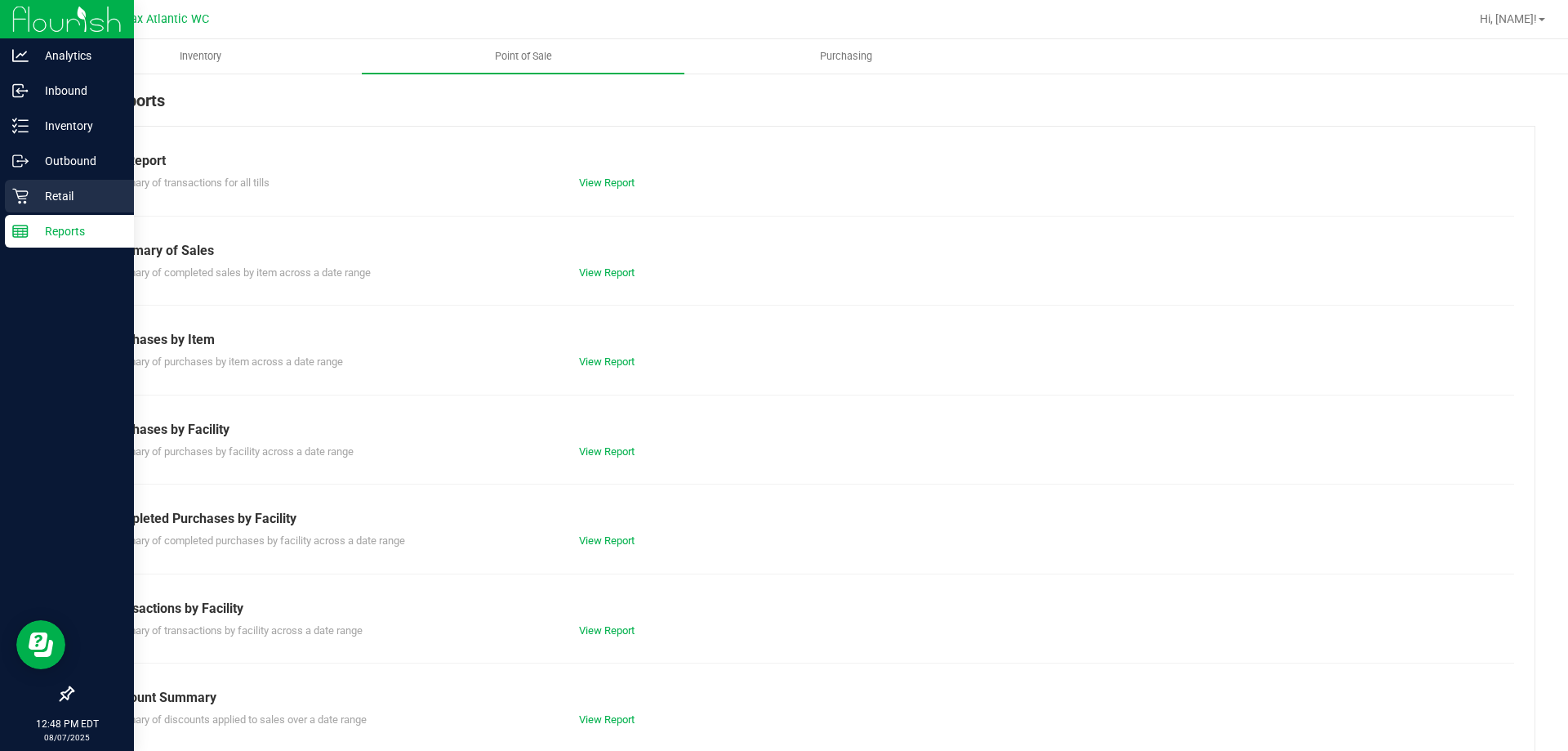 click on "Retail" at bounding box center (69, 196) 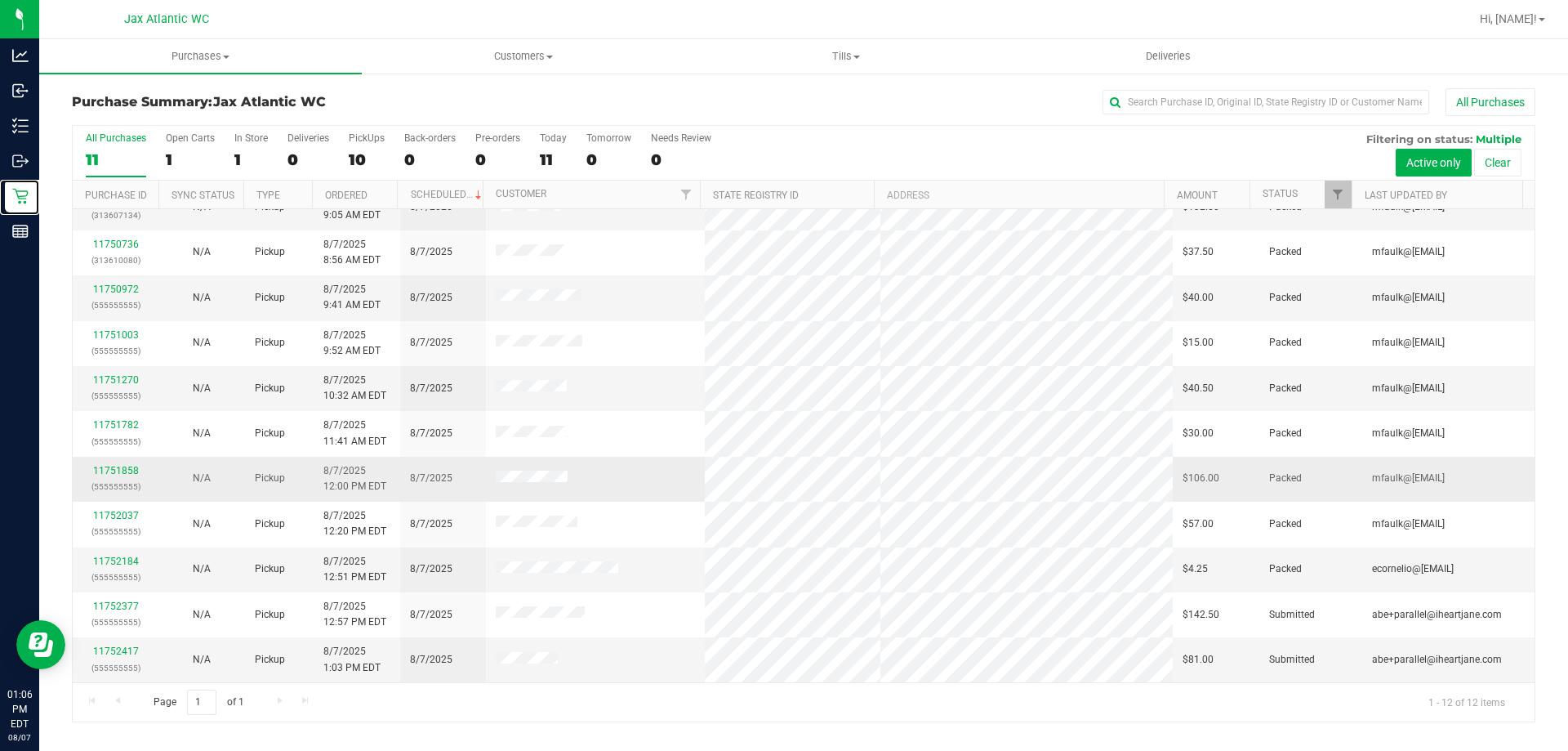 scroll, scrollTop: 0, scrollLeft: 0, axis: both 